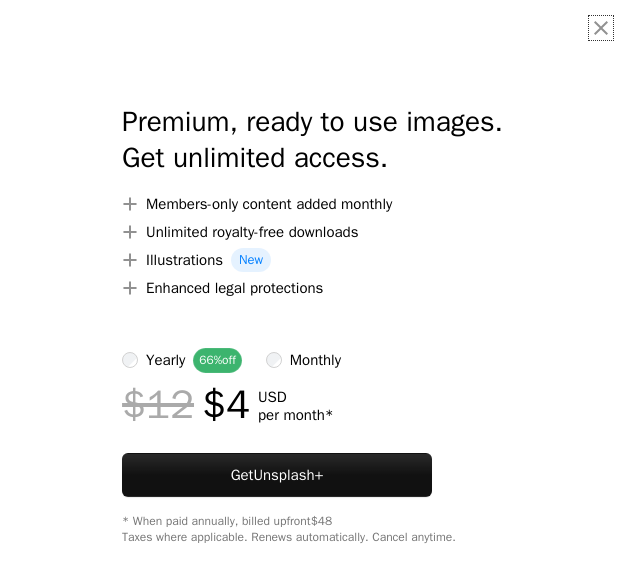 scroll, scrollTop: 0, scrollLeft: 0, axis: both 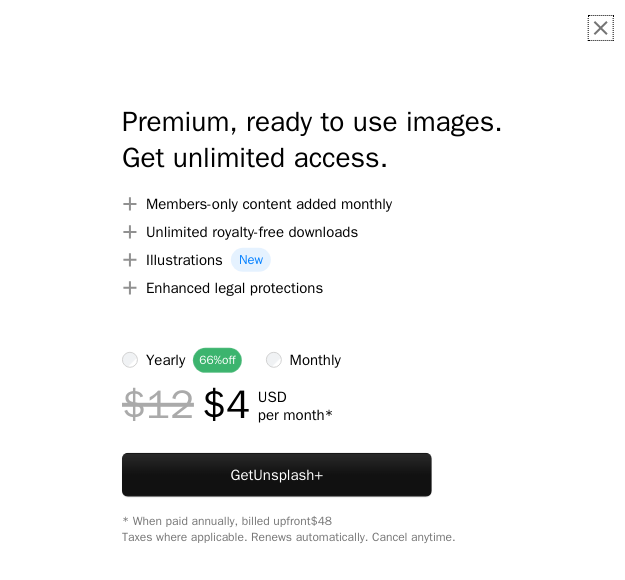 click on "An X shape" at bounding box center (601, 28) 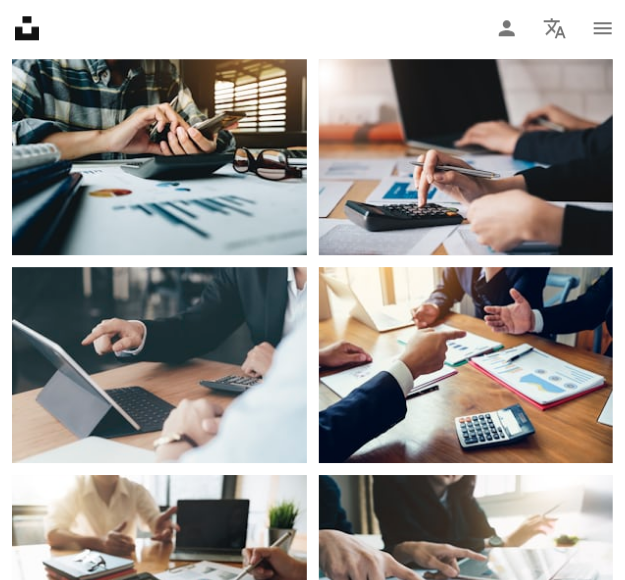 scroll, scrollTop: 1313, scrollLeft: 0, axis: vertical 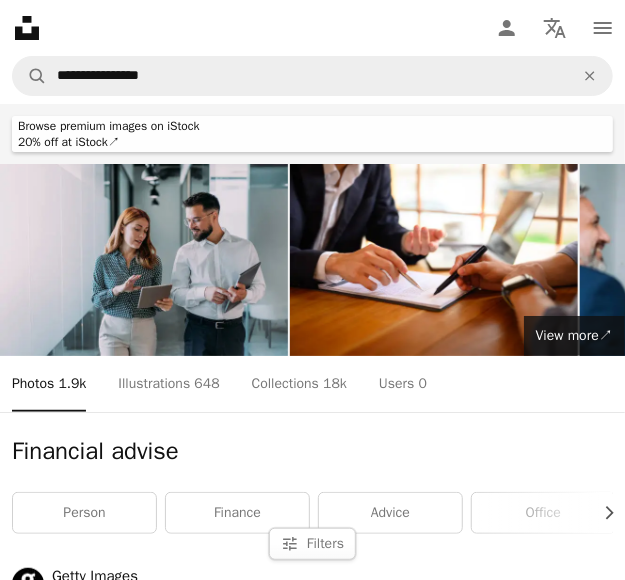 click at bounding box center (144, 260) 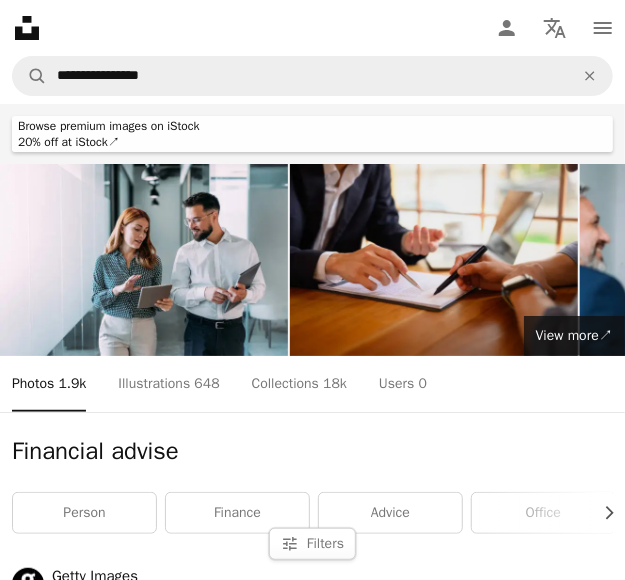 click at bounding box center [434, 260] 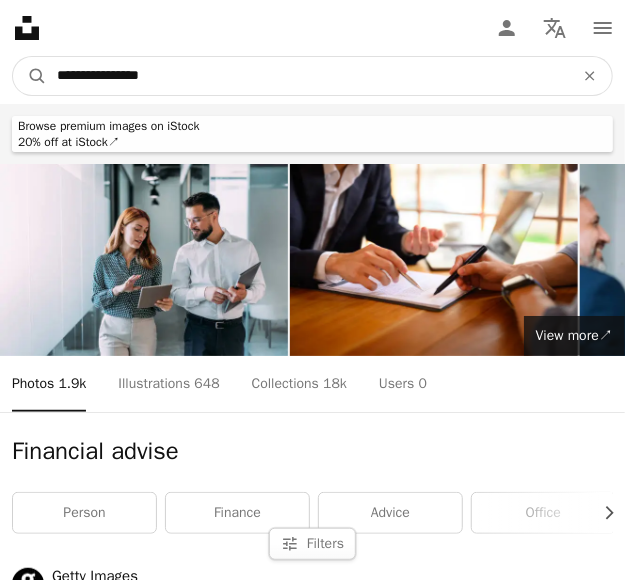 click on "**********" at bounding box center [307, 76] 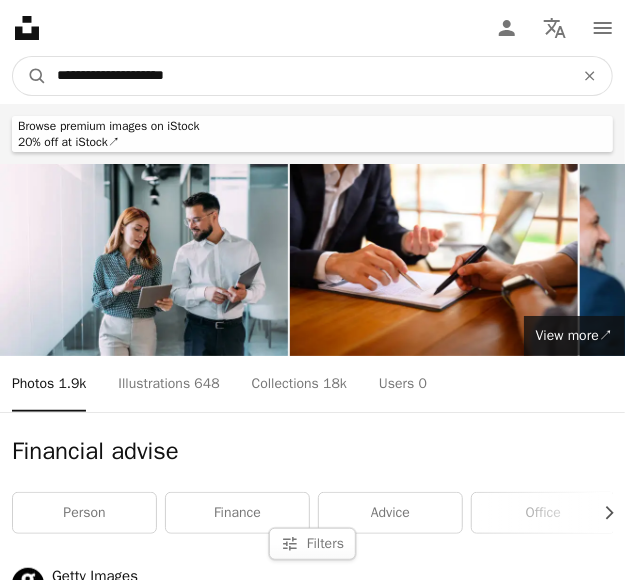 type on "**********" 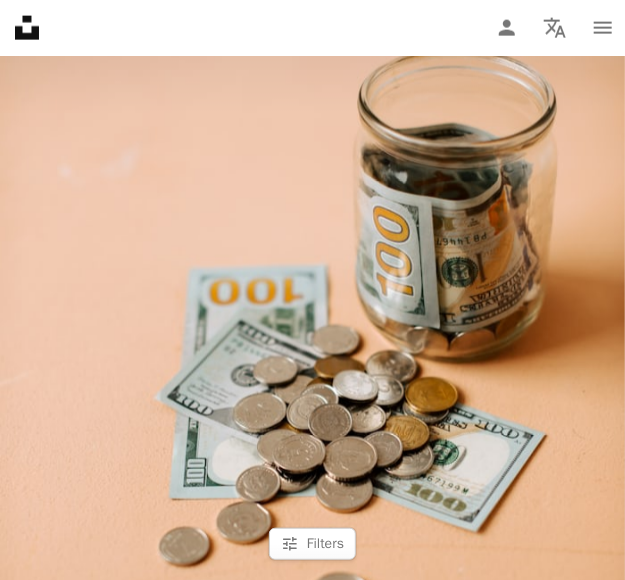 scroll, scrollTop: 771, scrollLeft: 0, axis: vertical 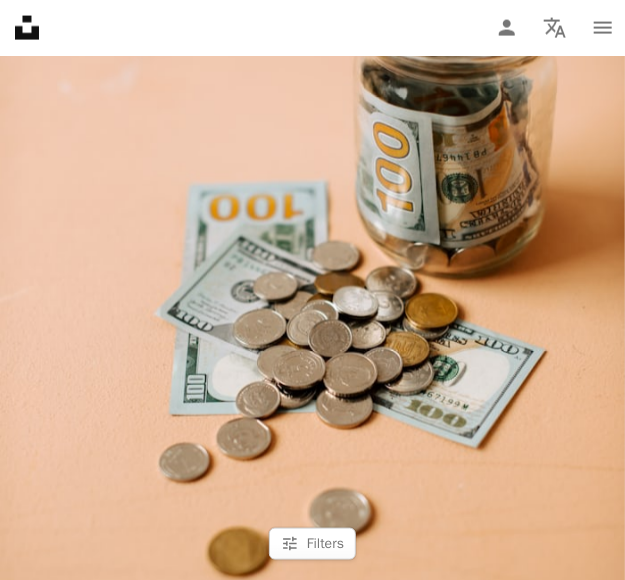 click at bounding box center [312, 311] 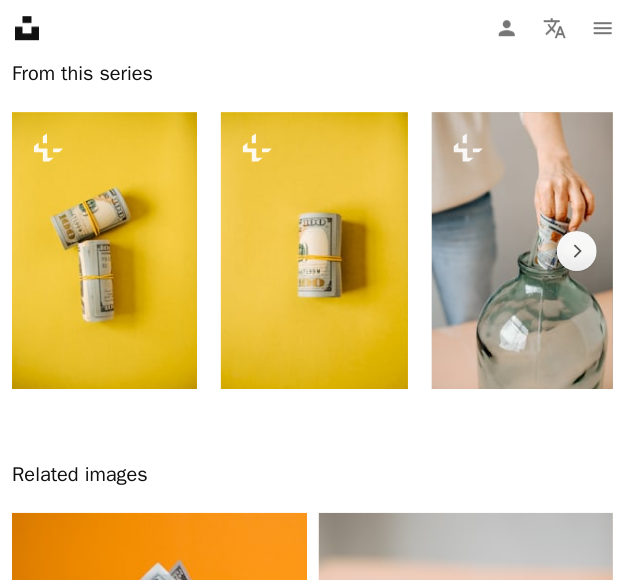 scroll, scrollTop: 1488, scrollLeft: 0, axis: vertical 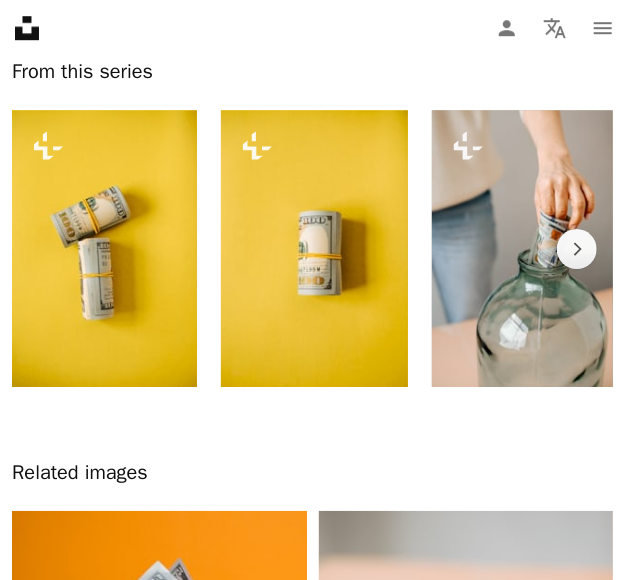 click on "Chevron right" at bounding box center (585, 248) 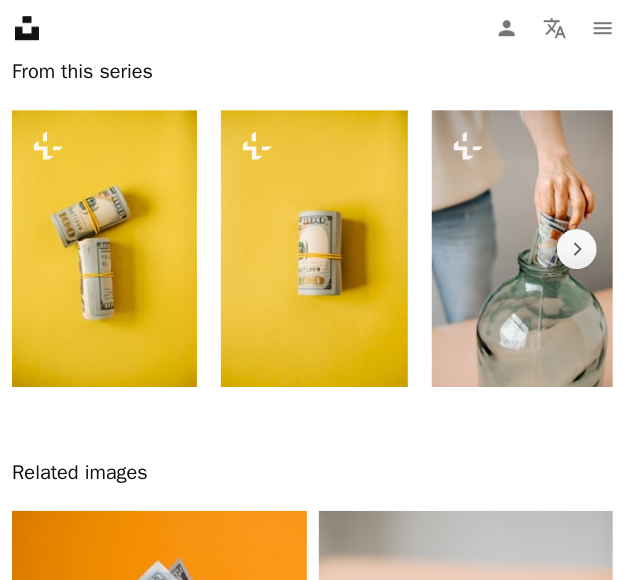 click at bounding box center (524, 248) 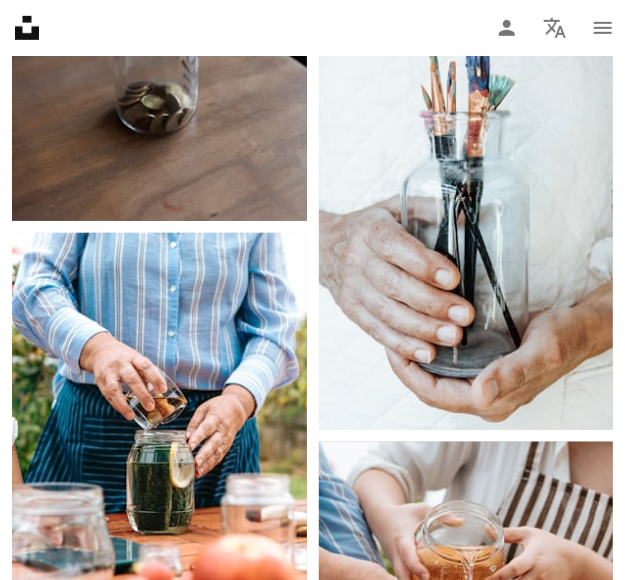 scroll, scrollTop: 2172, scrollLeft: 0, axis: vertical 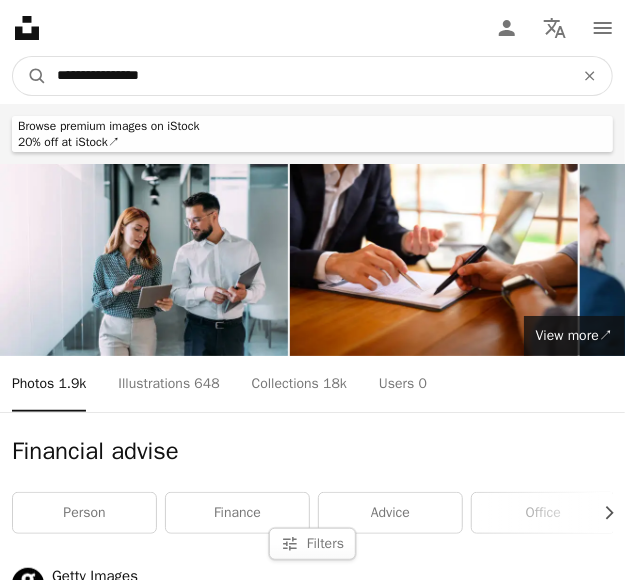 click on "**********" at bounding box center [307, 76] 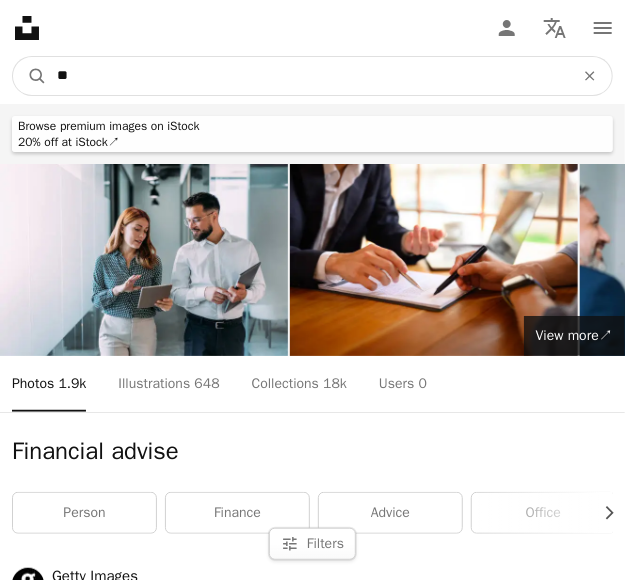 type on "*" 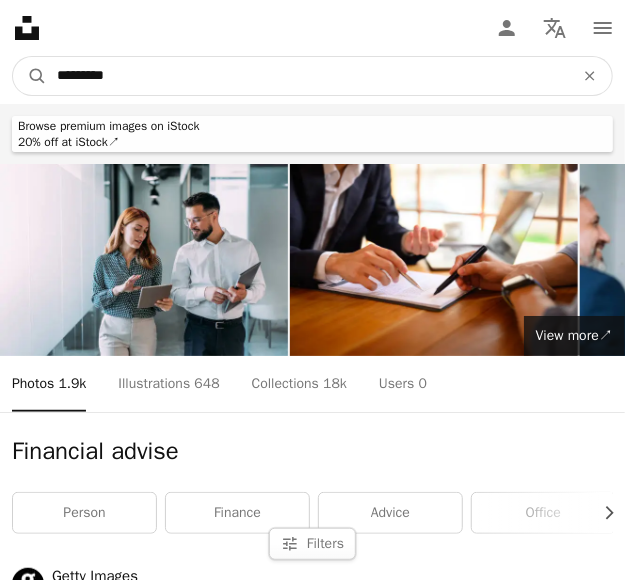 type on "*********" 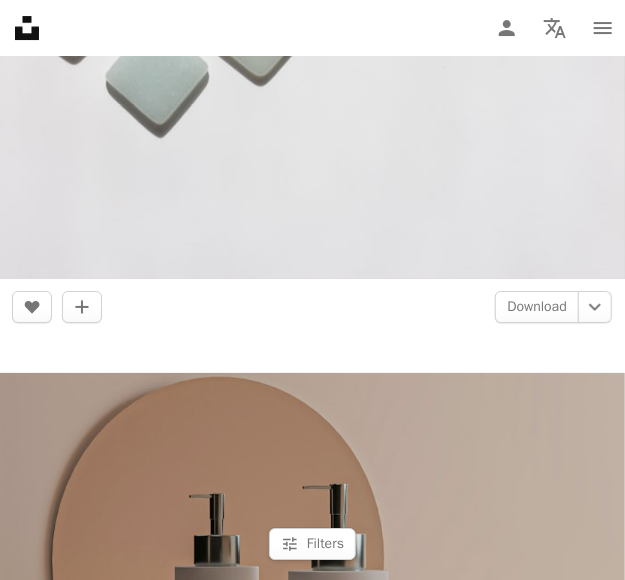 scroll, scrollTop: 1754, scrollLeft: 0, axis: vertical 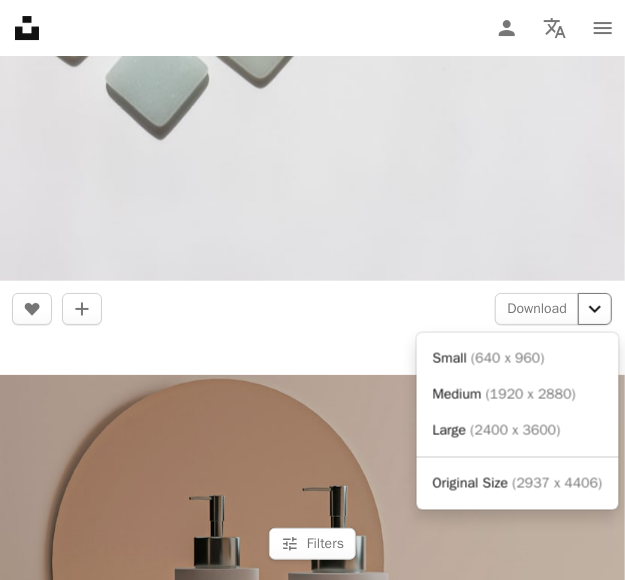 click on "Chevron down" 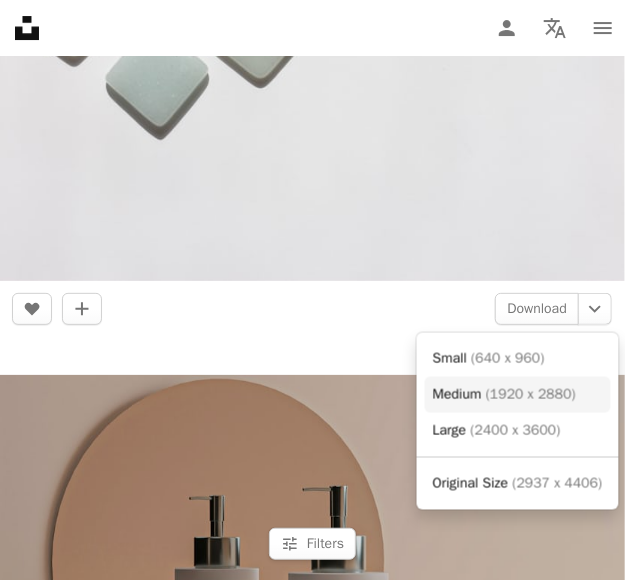 click on "( 1920 x 2880 )" at bounding box center (531, 394) 